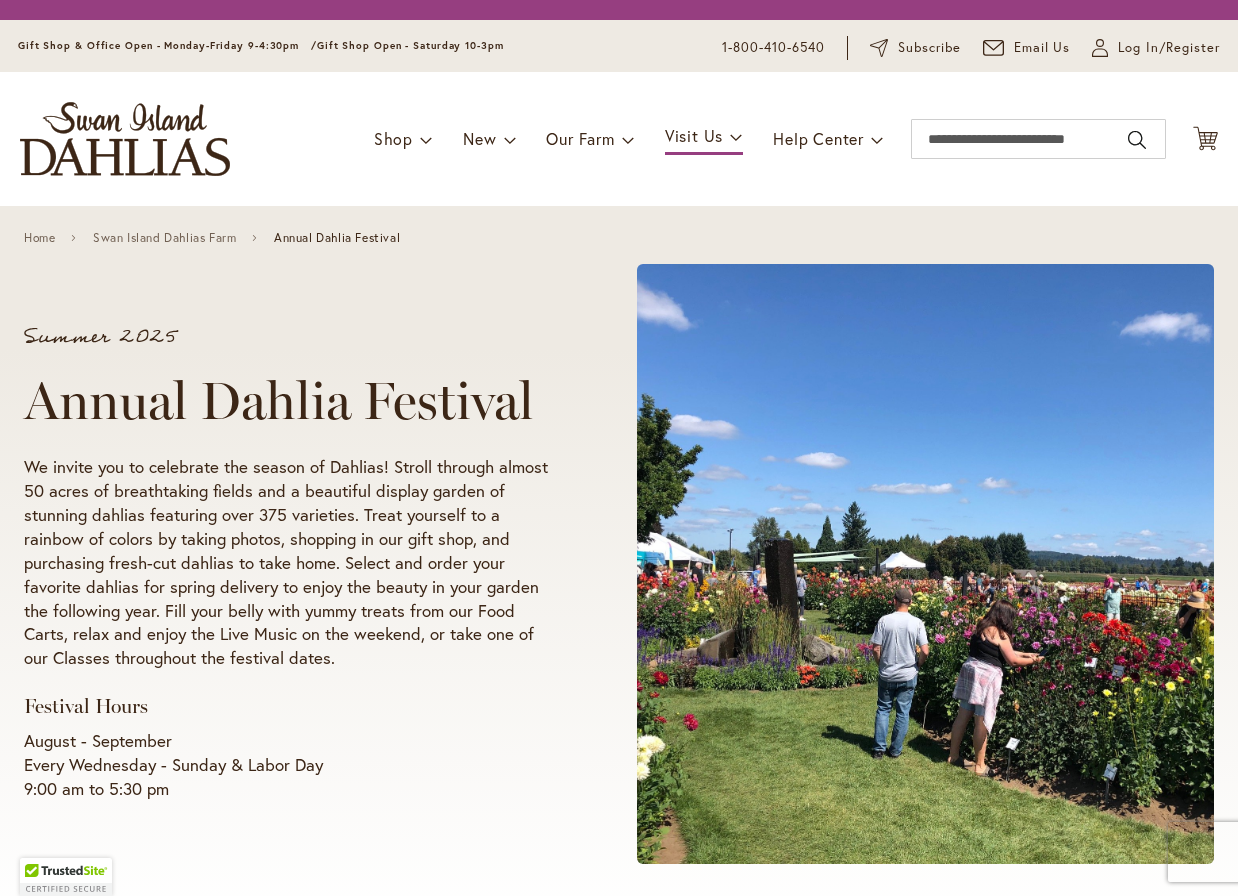scroll, scrollTop: 0, scrollLeft: 0, axis: both 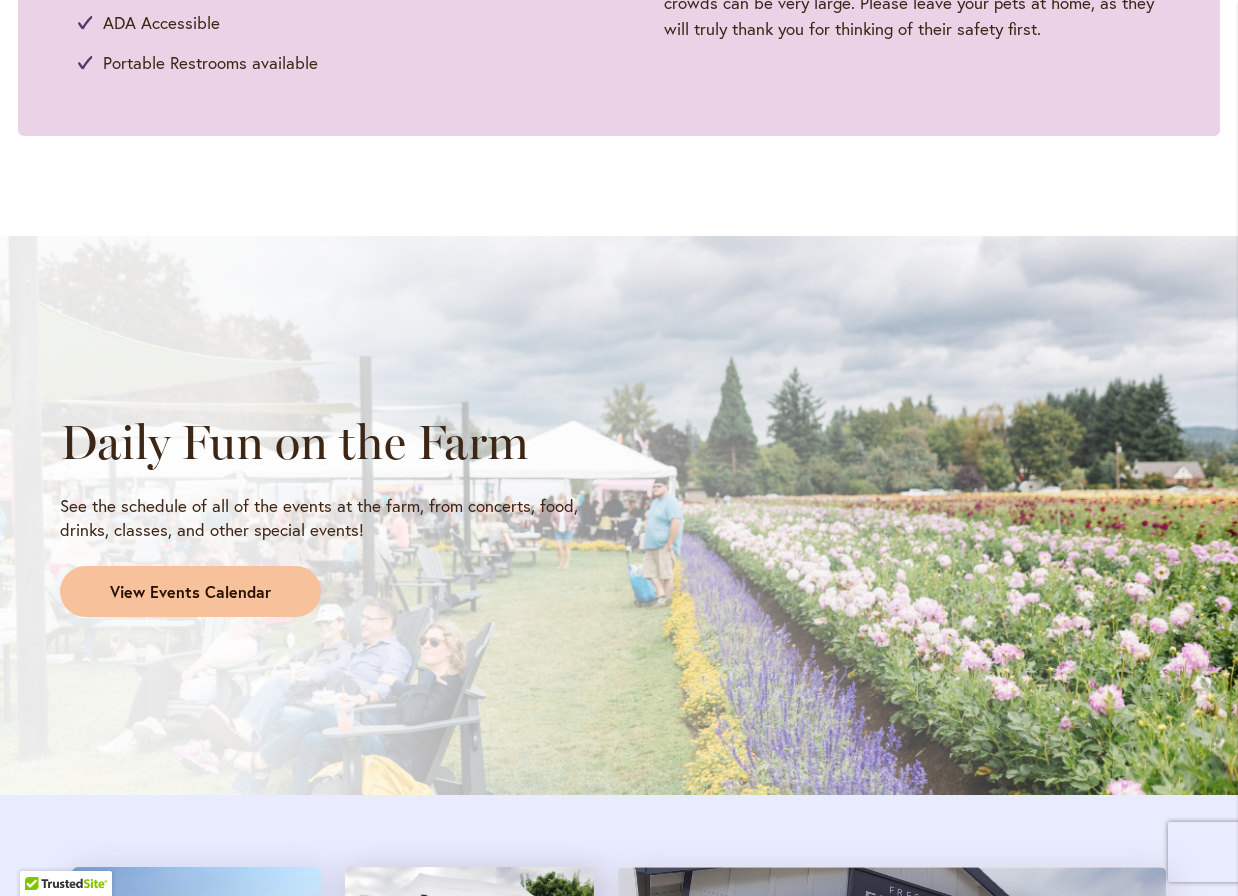 click on "View Events Calendar" at bounding box center [190, 592] 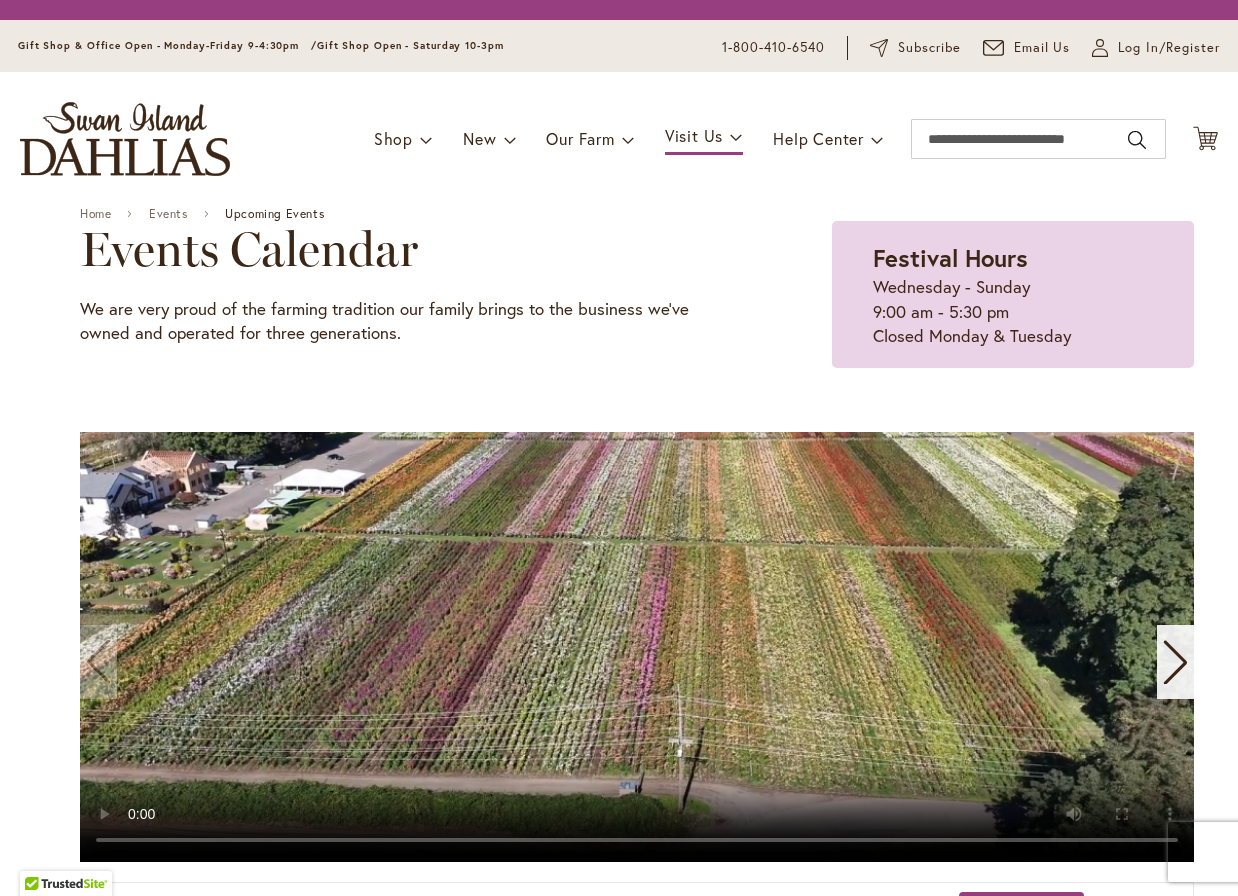 scroll, scrollTop: 0, scrollLeft: 0, axis: both 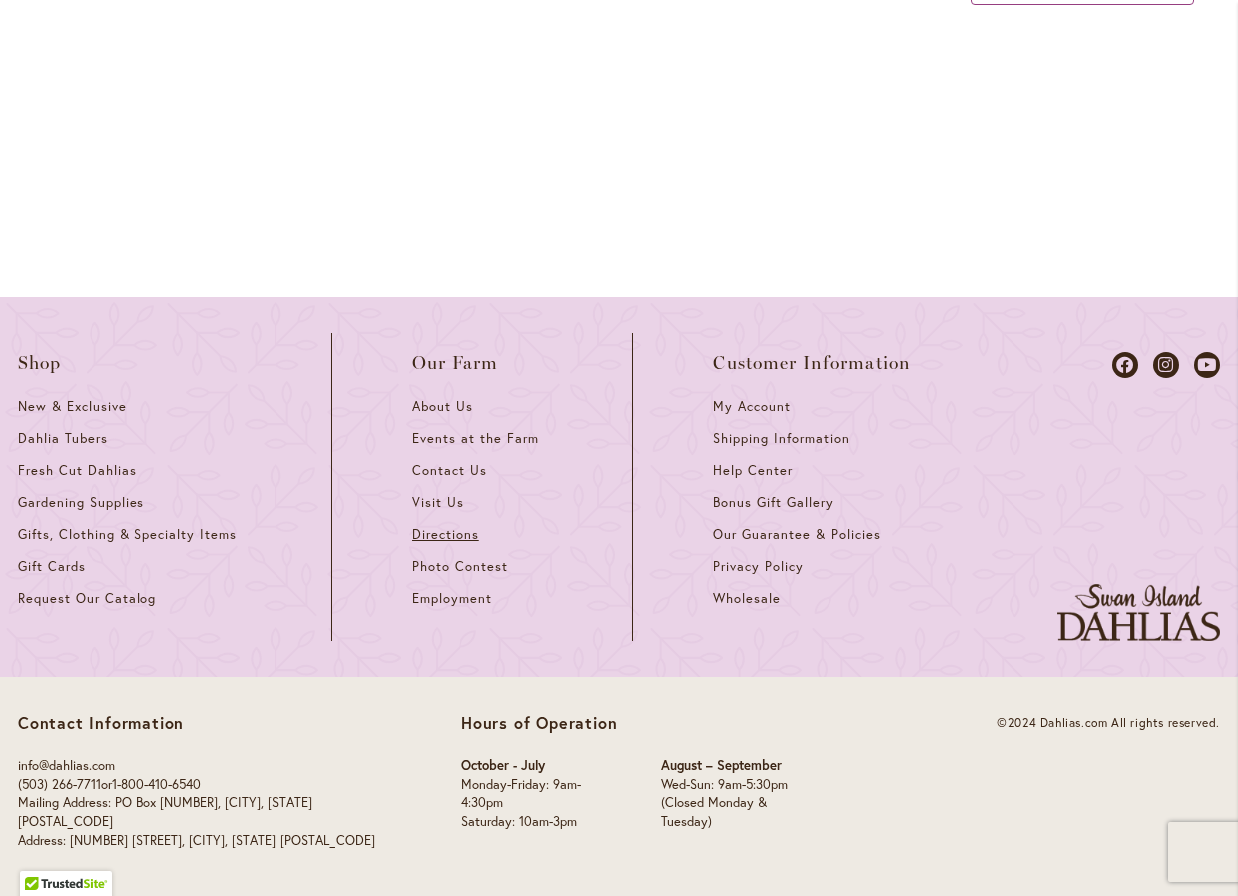 click on "Directions" at bounding box center [445, 534] 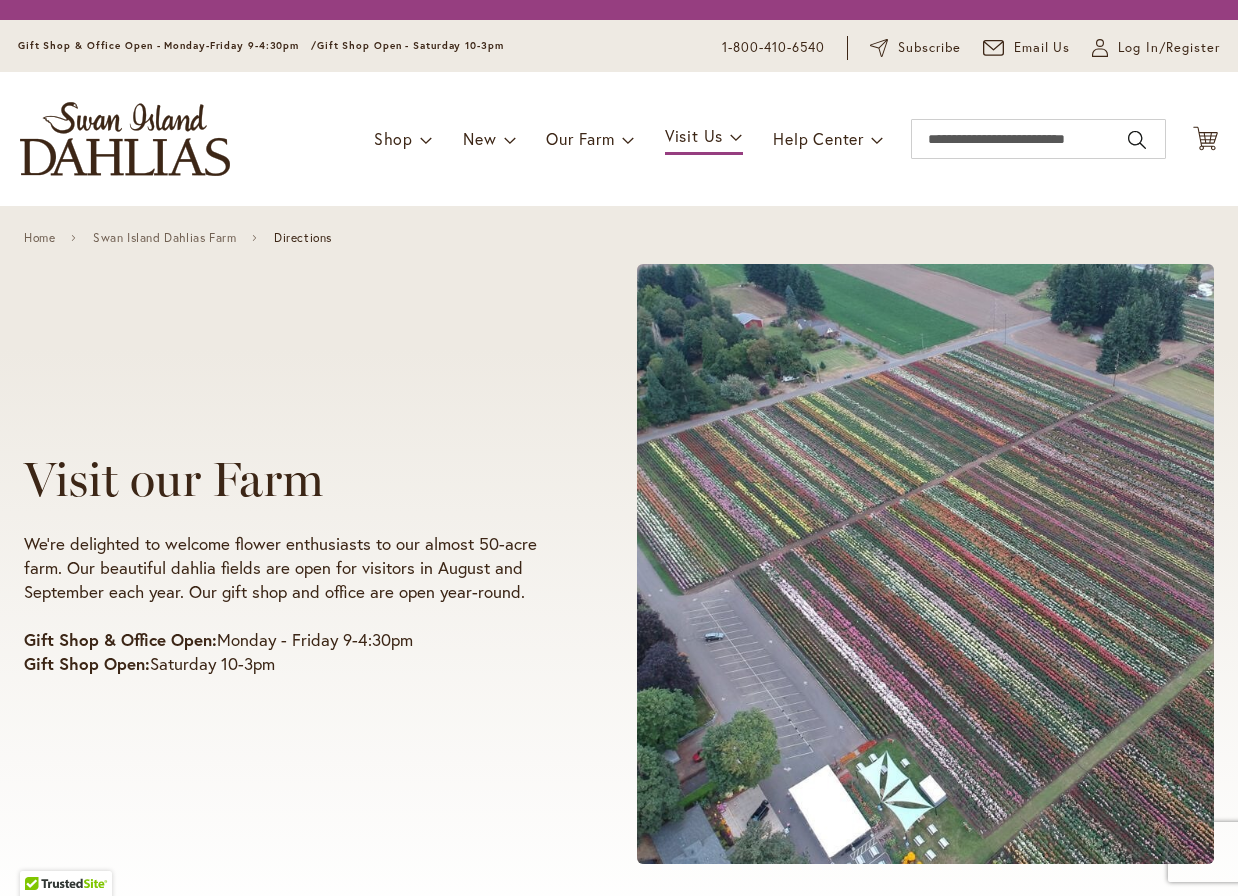 scroll, scrollTop: 0, scrollLeft: 0, axis: both 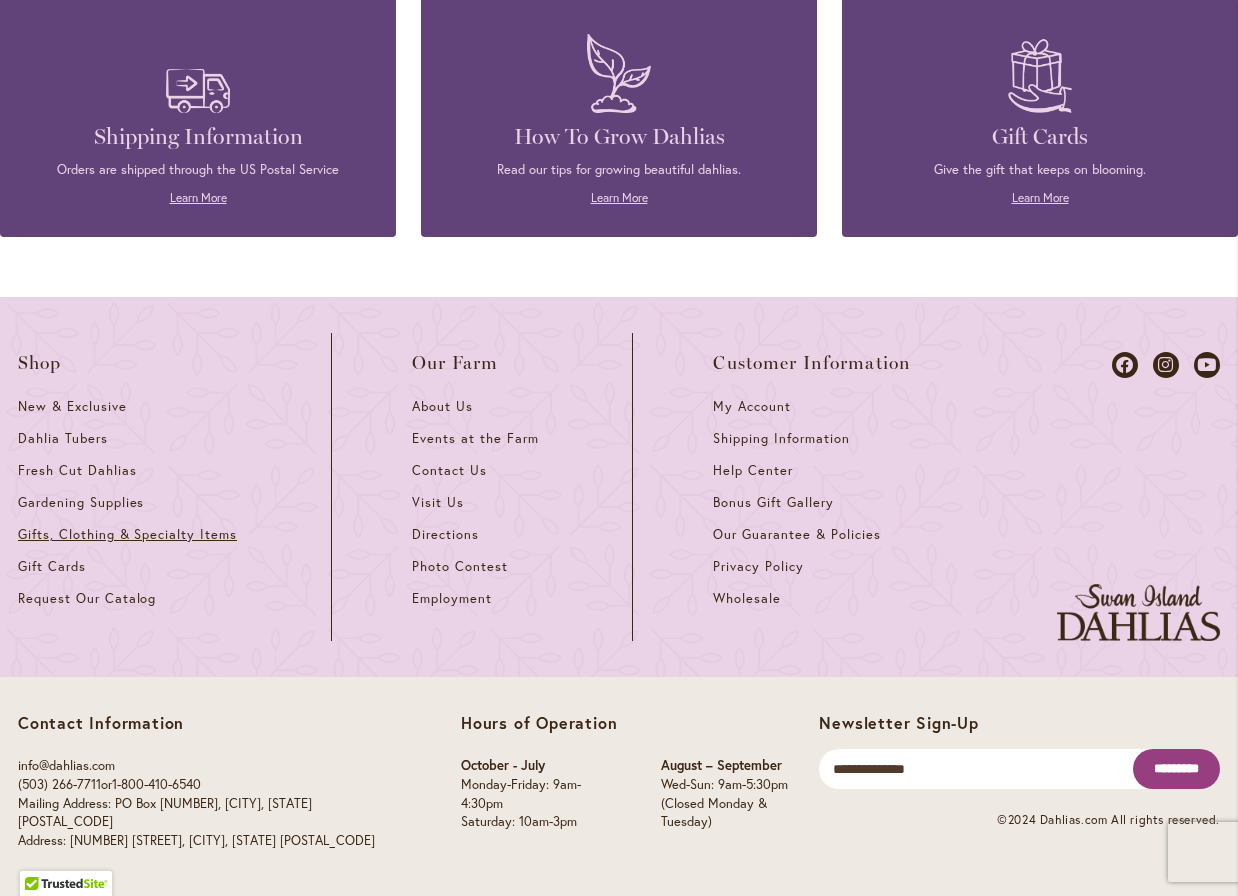click on "Gifts, Clothing & Specialty Items" at bounding box center (127, 534) 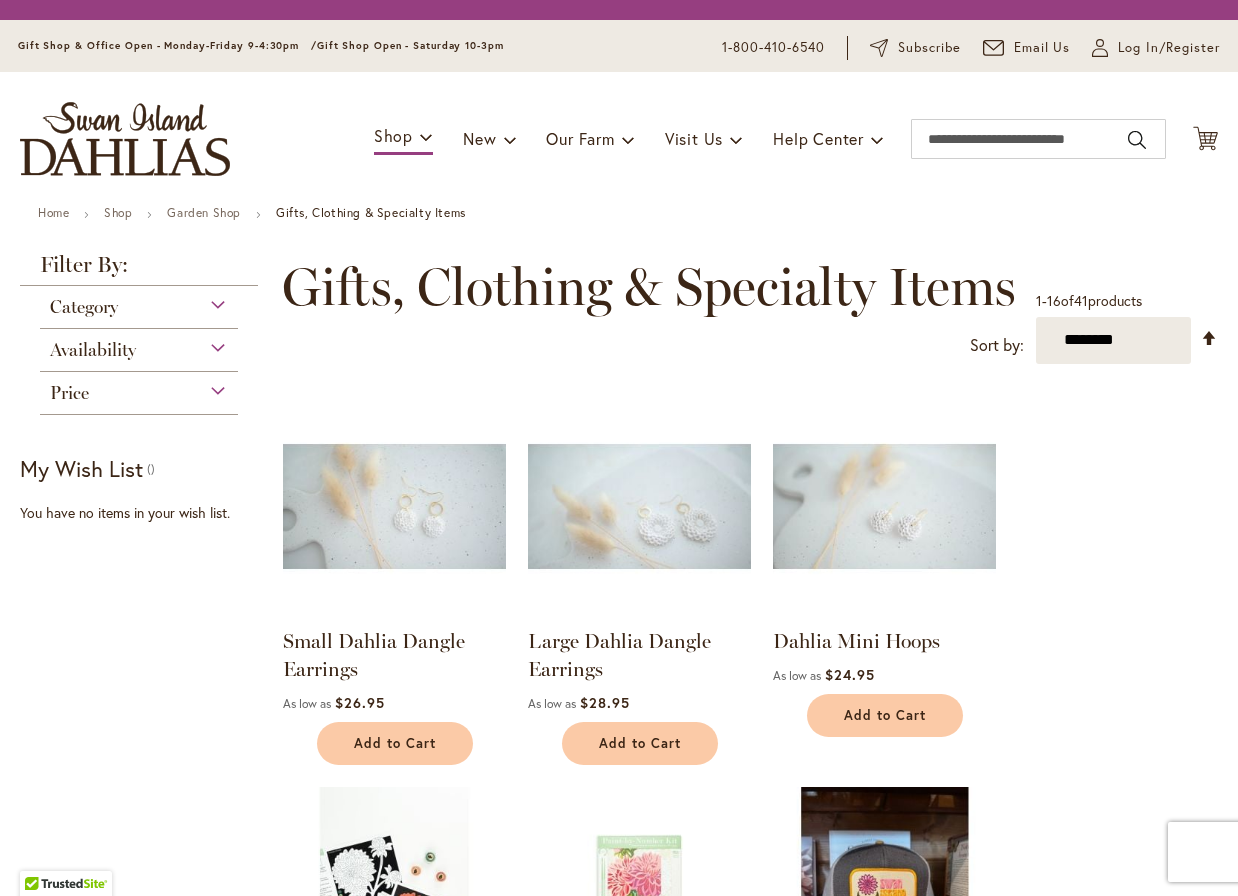 scroll, scrollTop: 0, scrollLeft: 0, axis: both 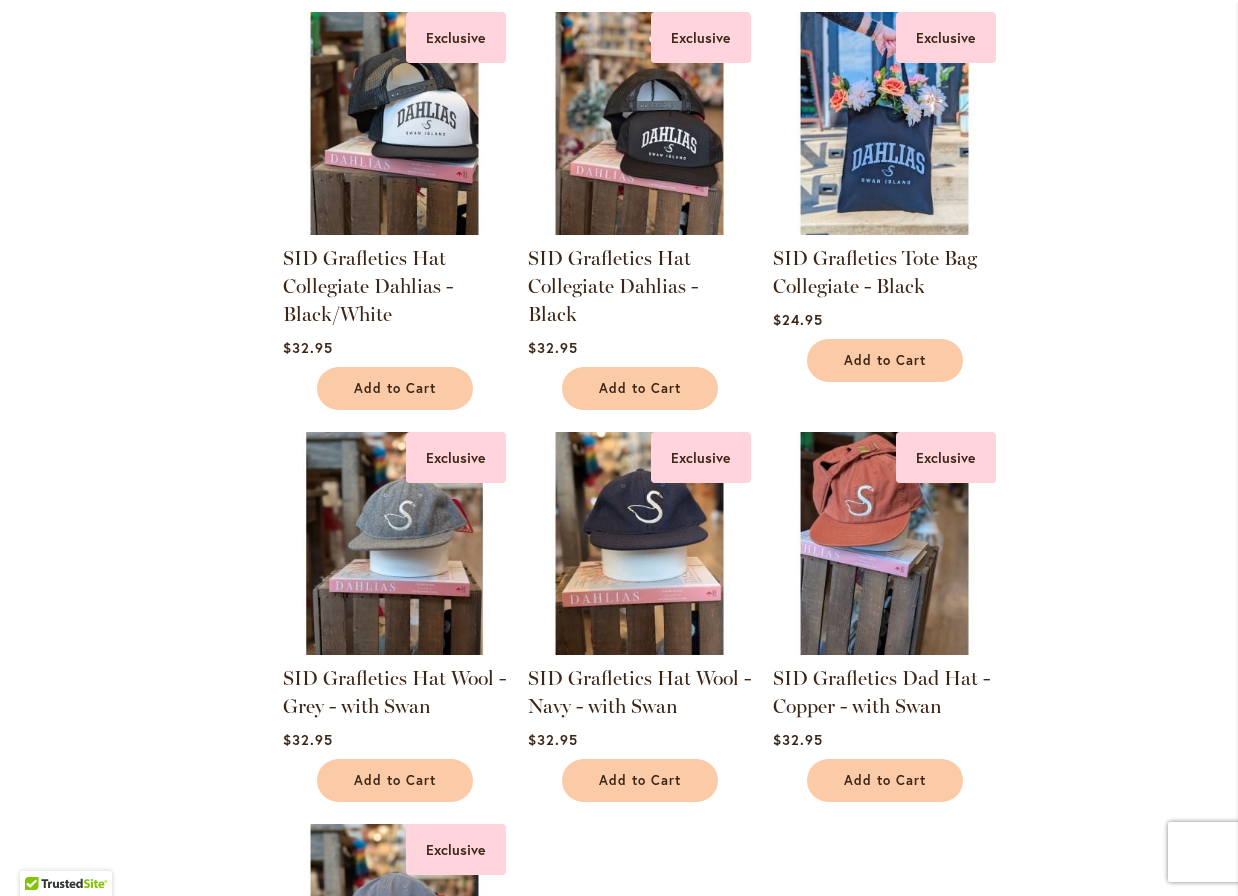 click at bounding box center (394, 543) 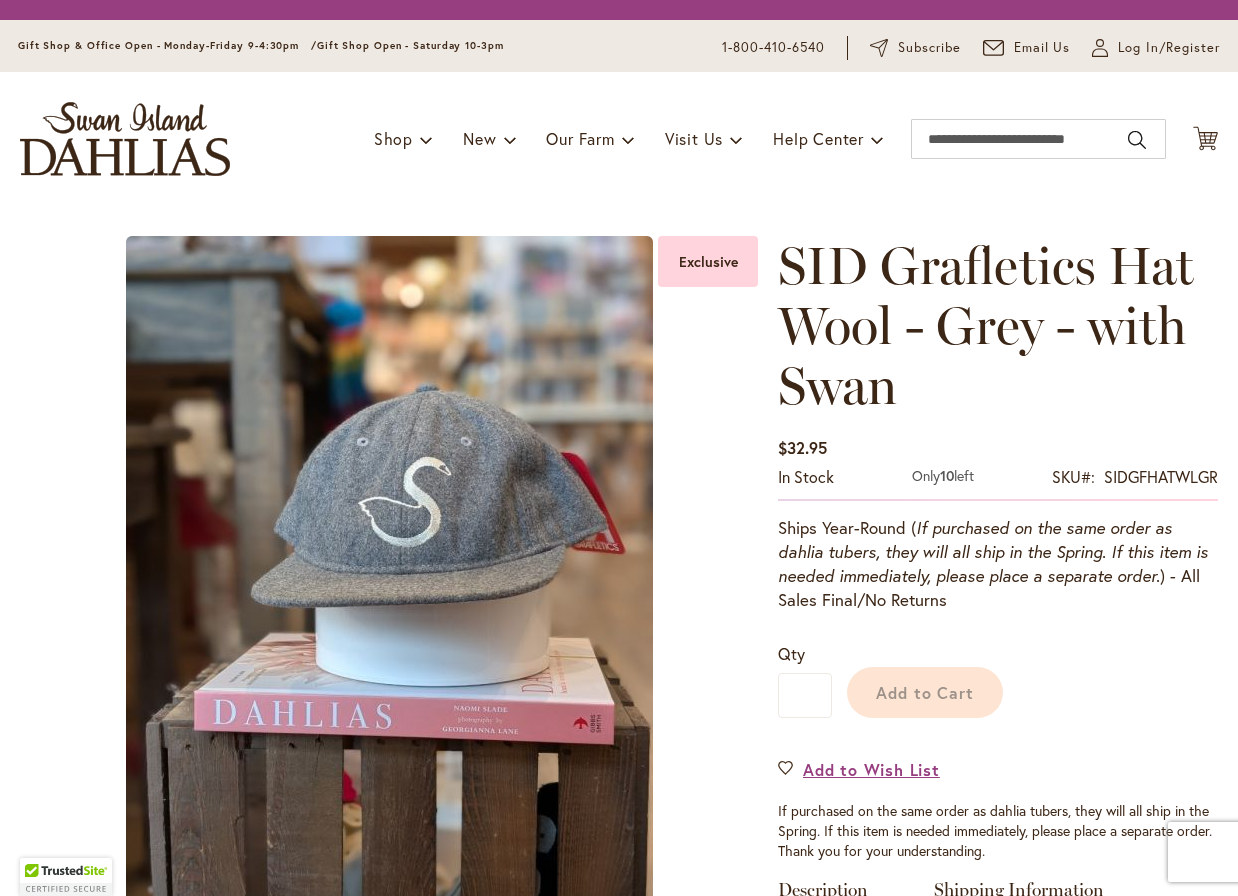 scroll, scrollTop: 0, scrollLeft: 0, axis: both 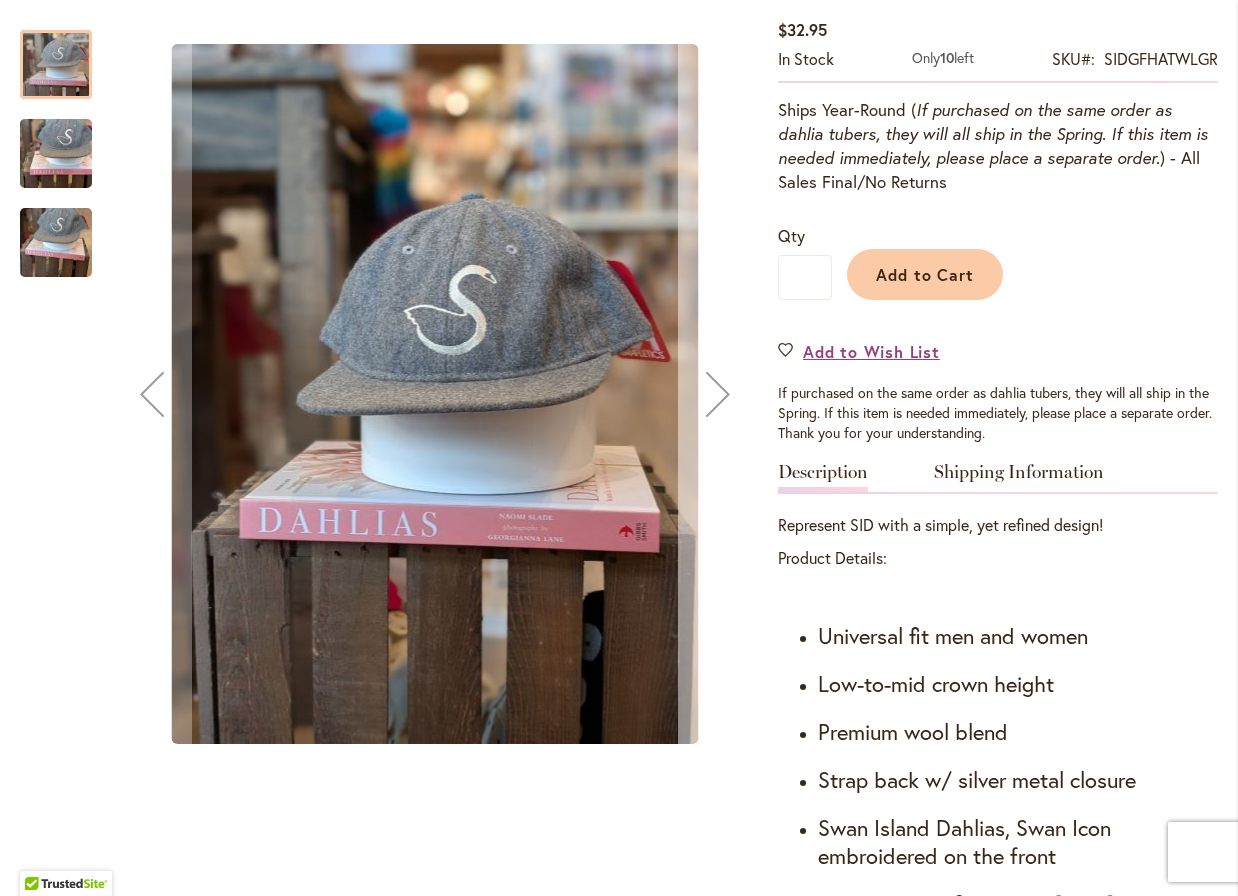 click at bounding box center [718, 394] 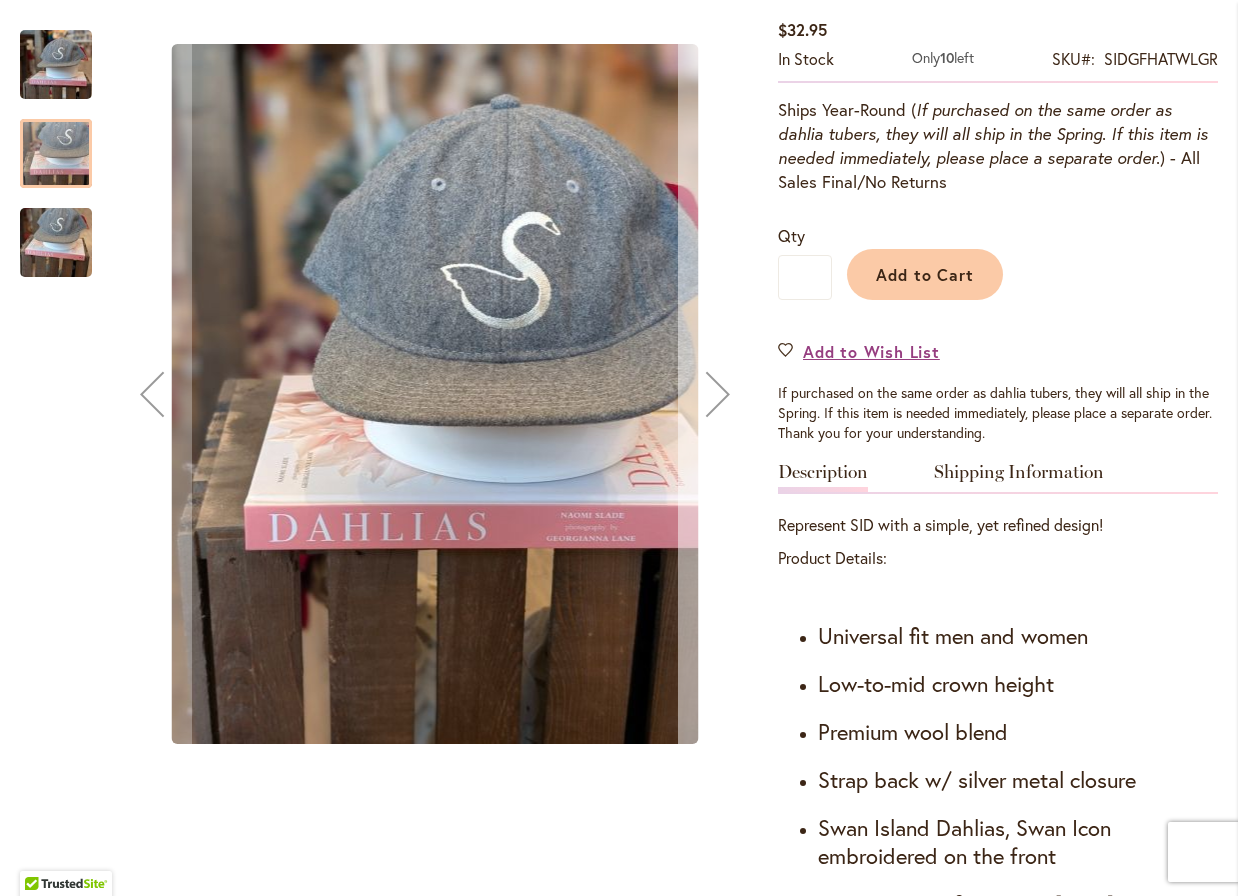 click at bounding box center [718, 394] 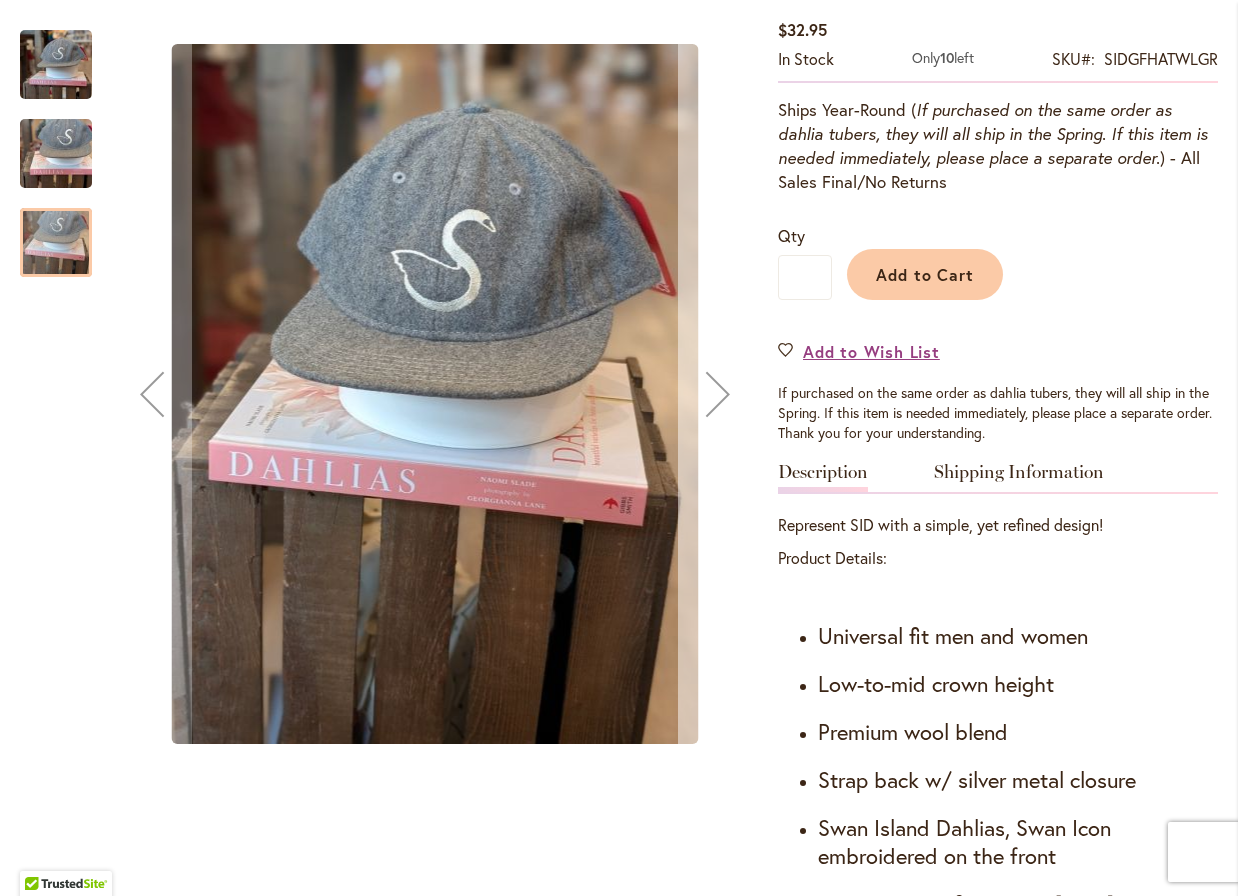 click at bounding box center [718, 394] 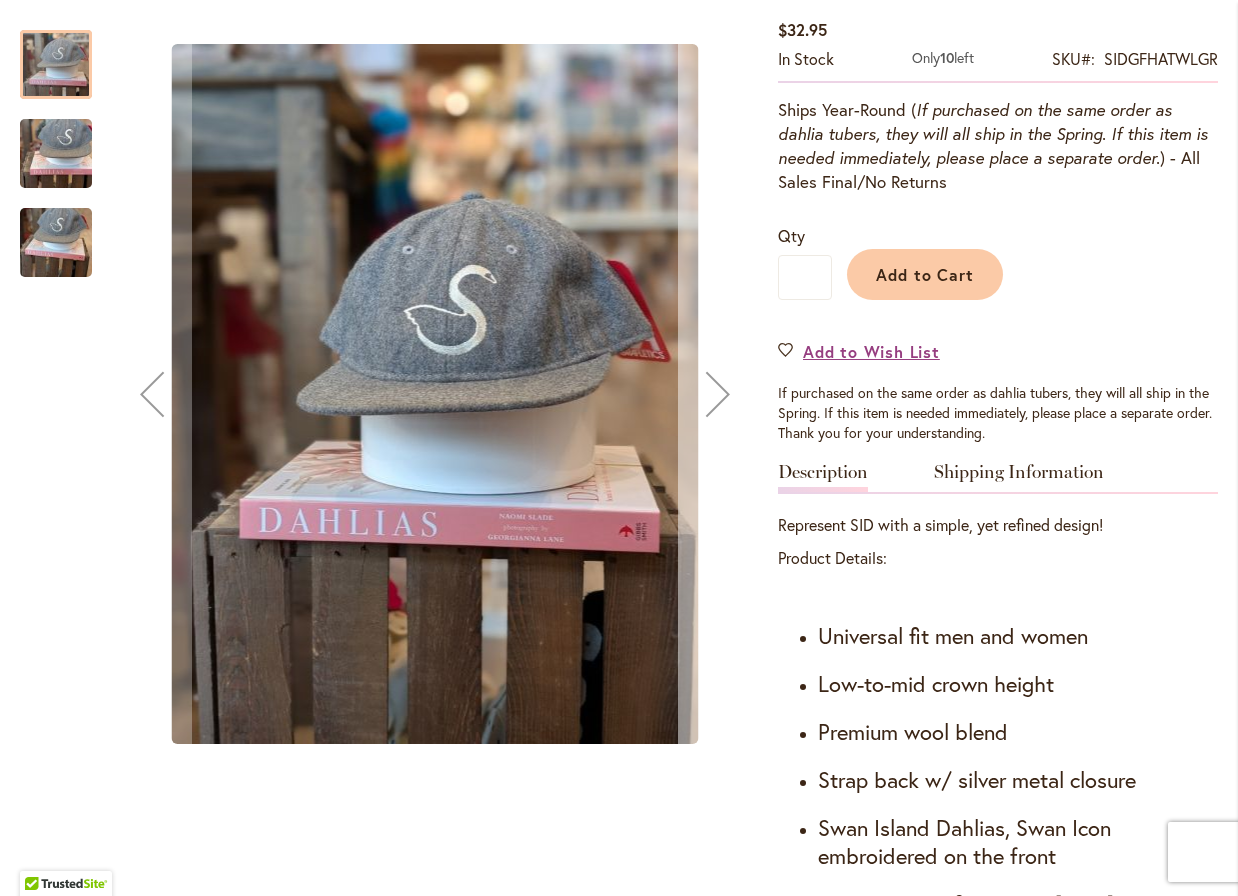 click at bounding box center [718, 394] 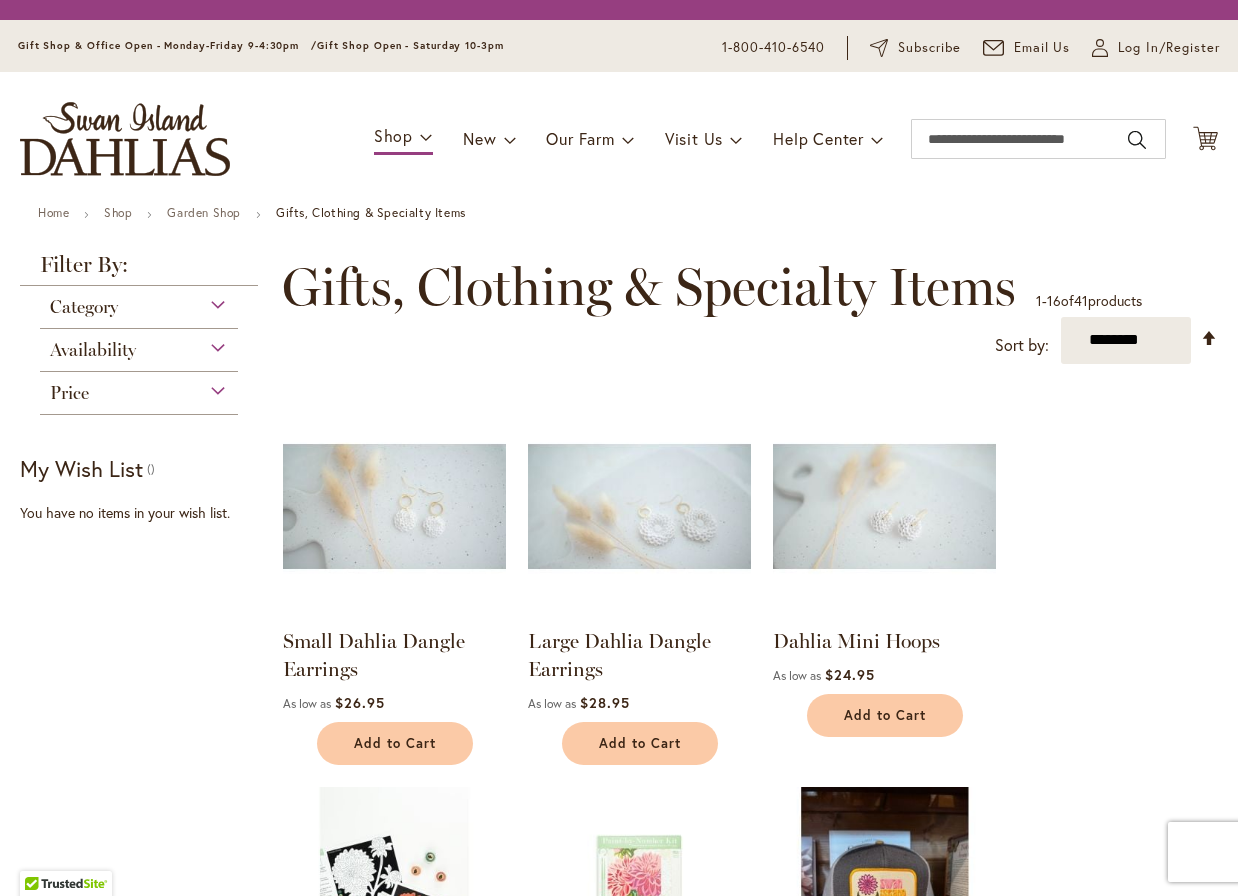 scroll, scrollTop: 0, scrollLeft: 0, axis: both 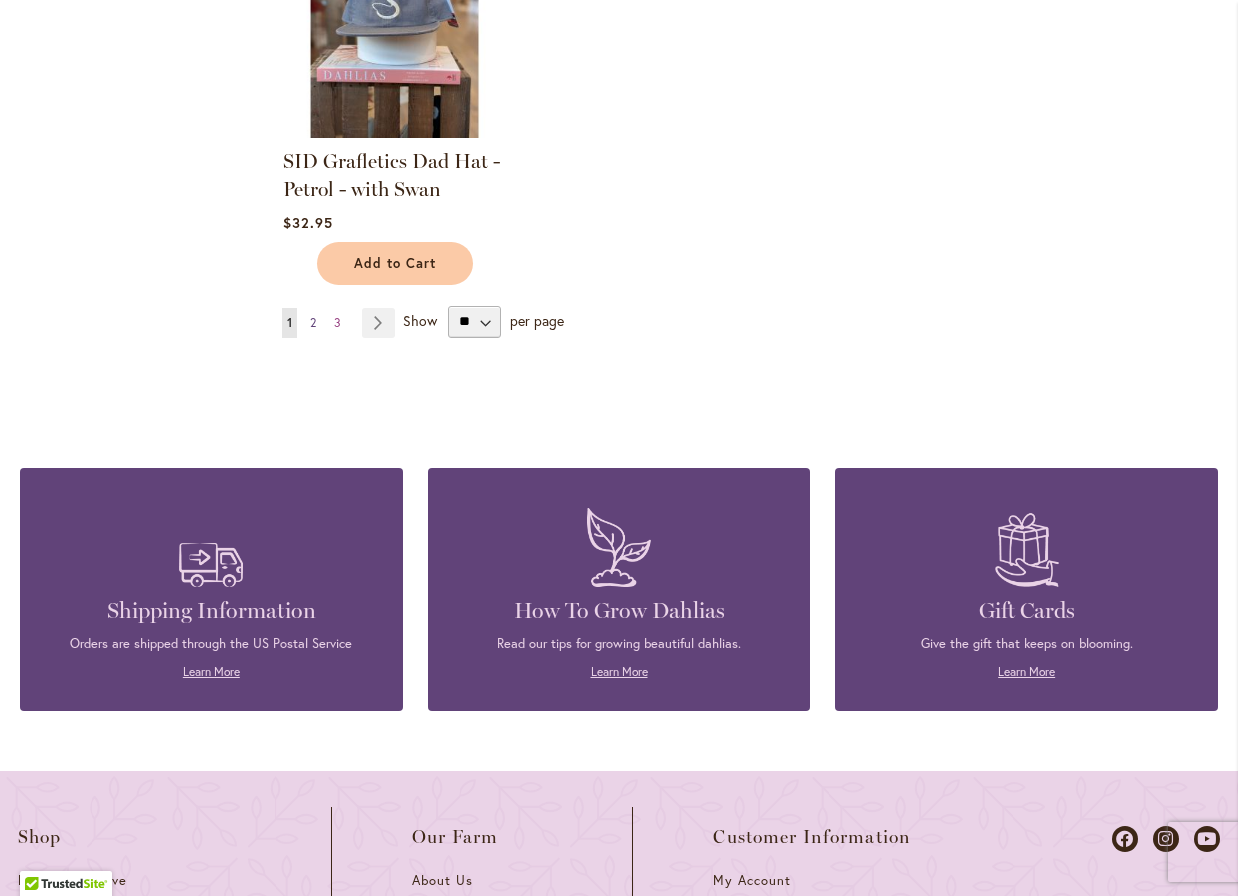 click on "2" at bounding box center (313, 322) 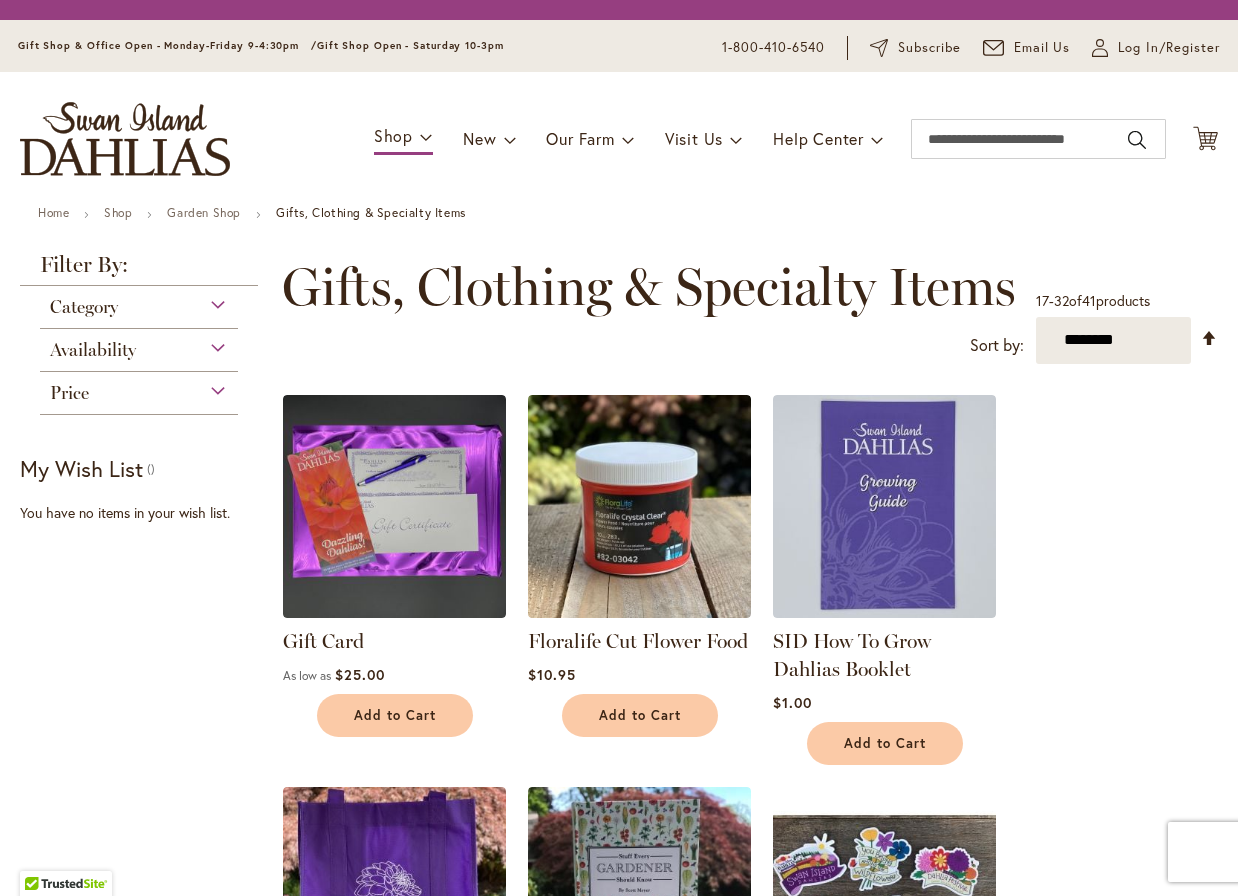 scroll, scrollTop: 0, scrollLeft: 0, axis: both 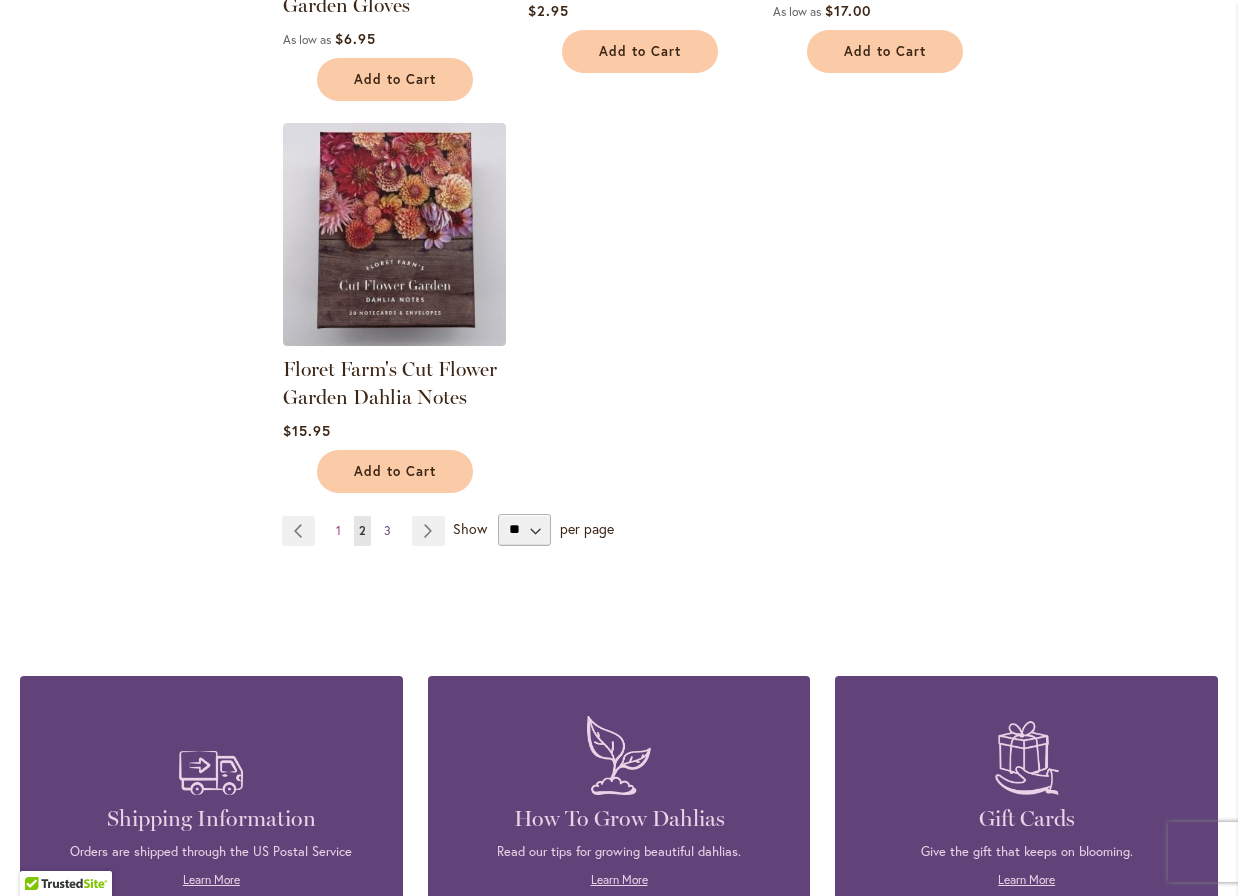 click on "3" at bounding box center (387, 530) 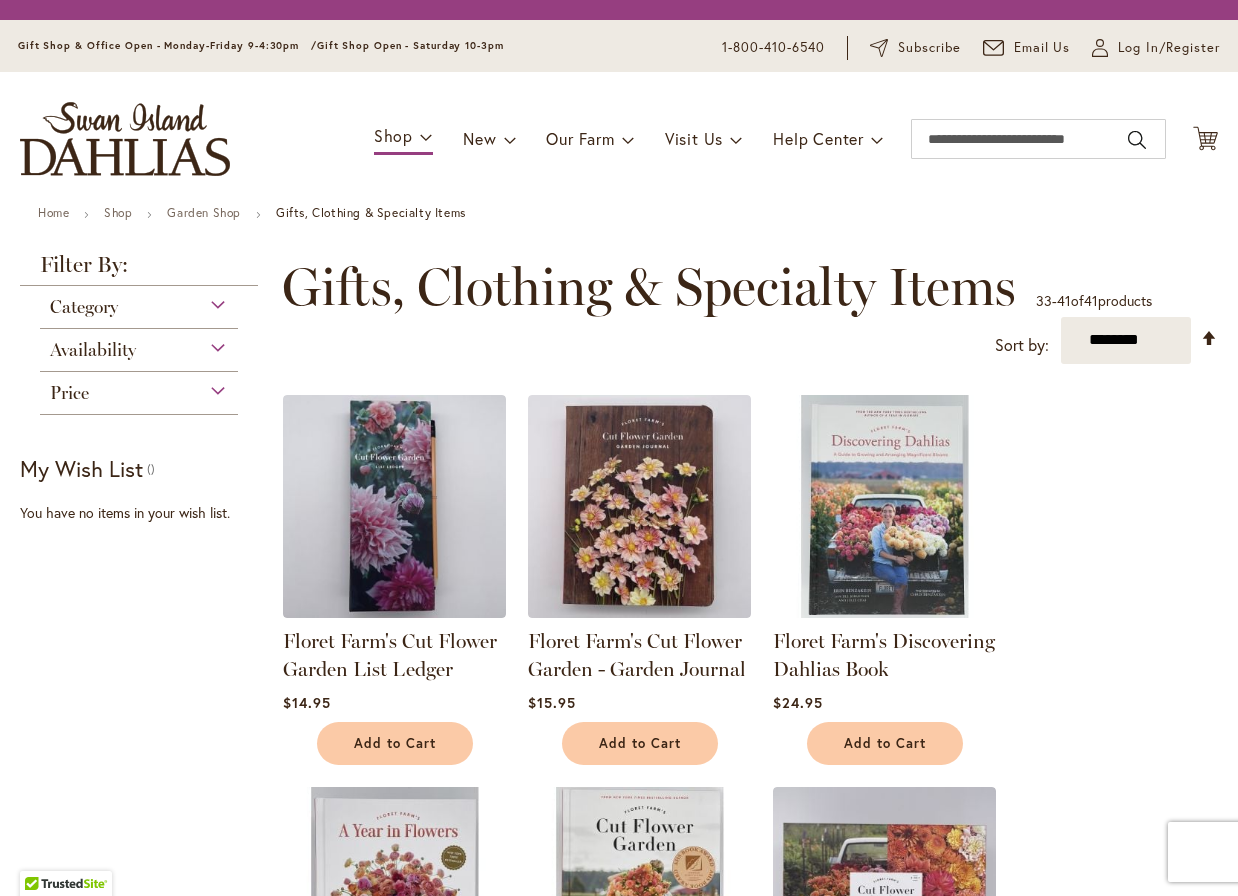 scroll, scrollTop: 0, scrollLeft: 0, axis: both 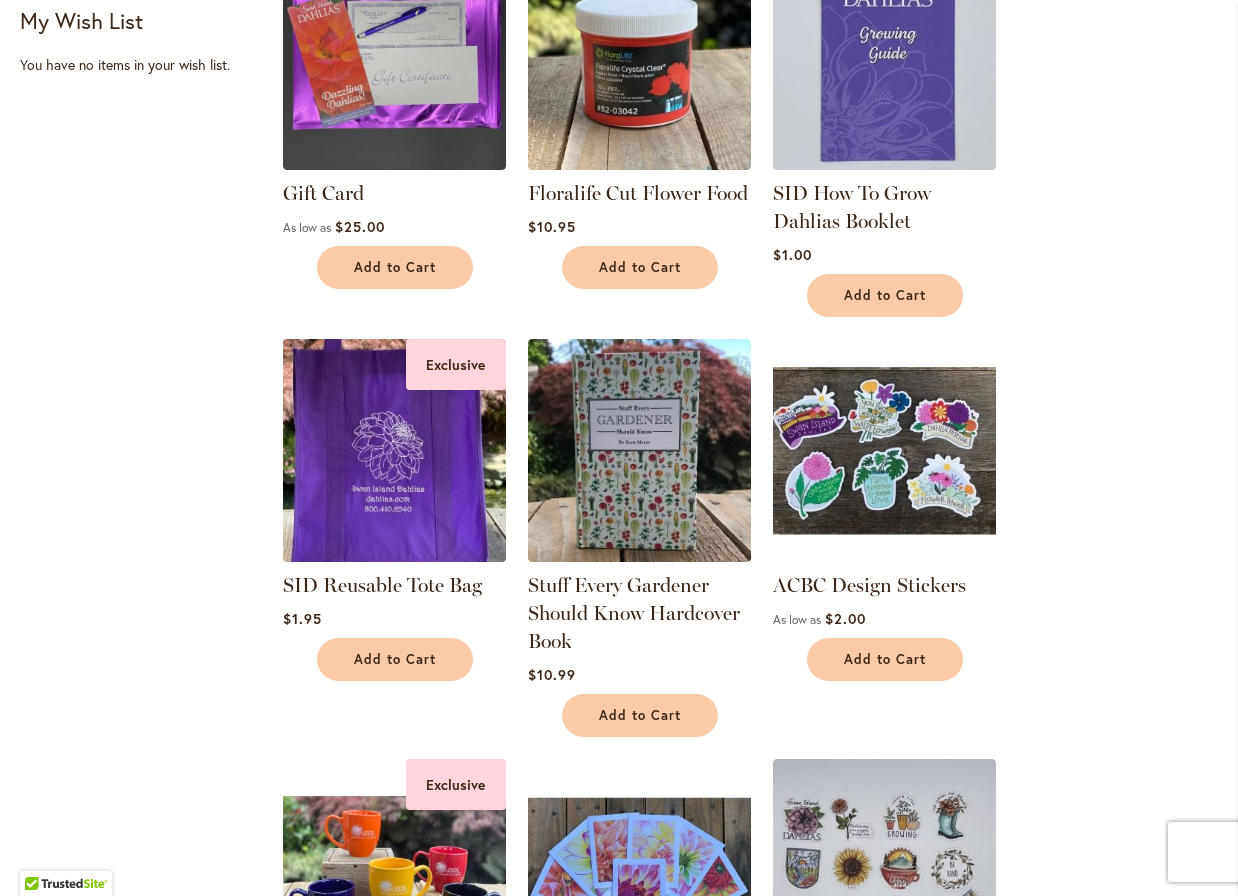 click at bounding box center (394, 450) 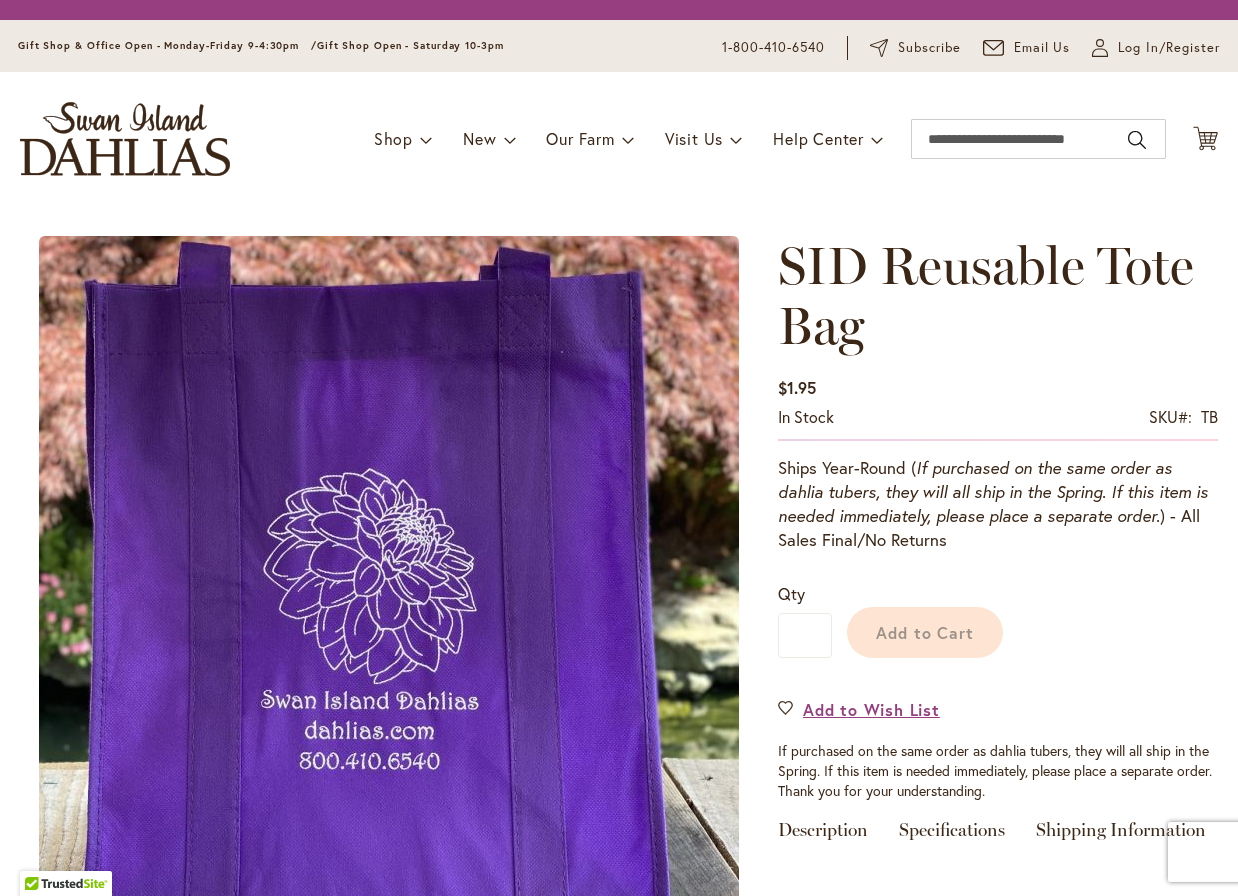scroll, scrollTop: 0, scrollLeft: 0, axis: both 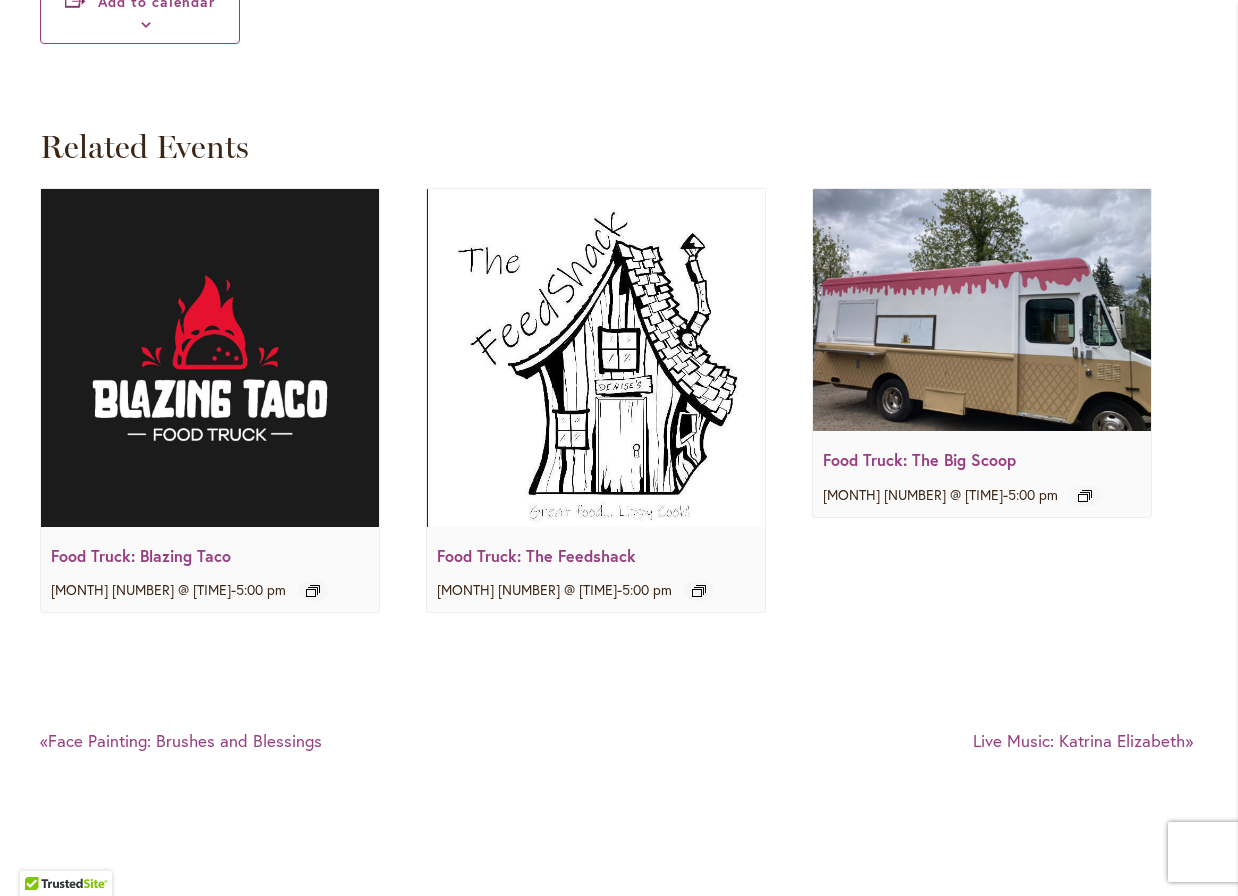 click at bounding box center (596, 358) 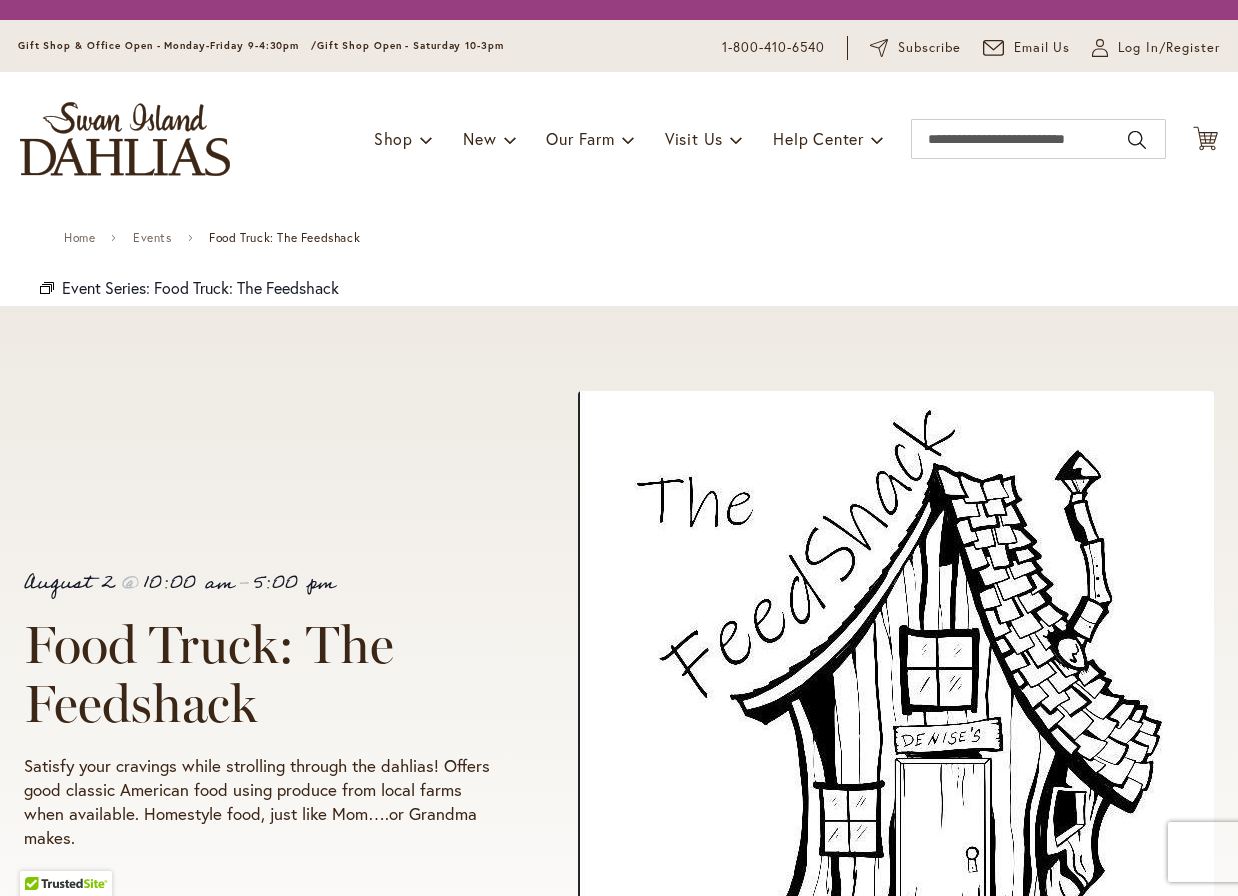 scroll, scrollTop: 0, scrollLeft: 0, axis: both 